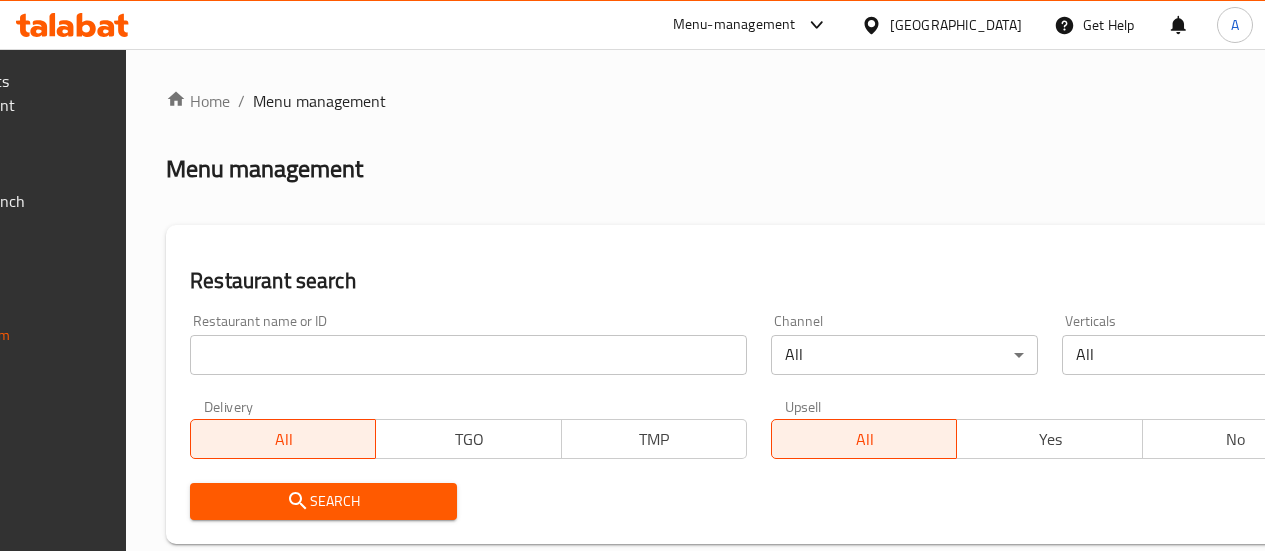 scroll, scrollTop: 0, scrollLeft: 0, axis: both 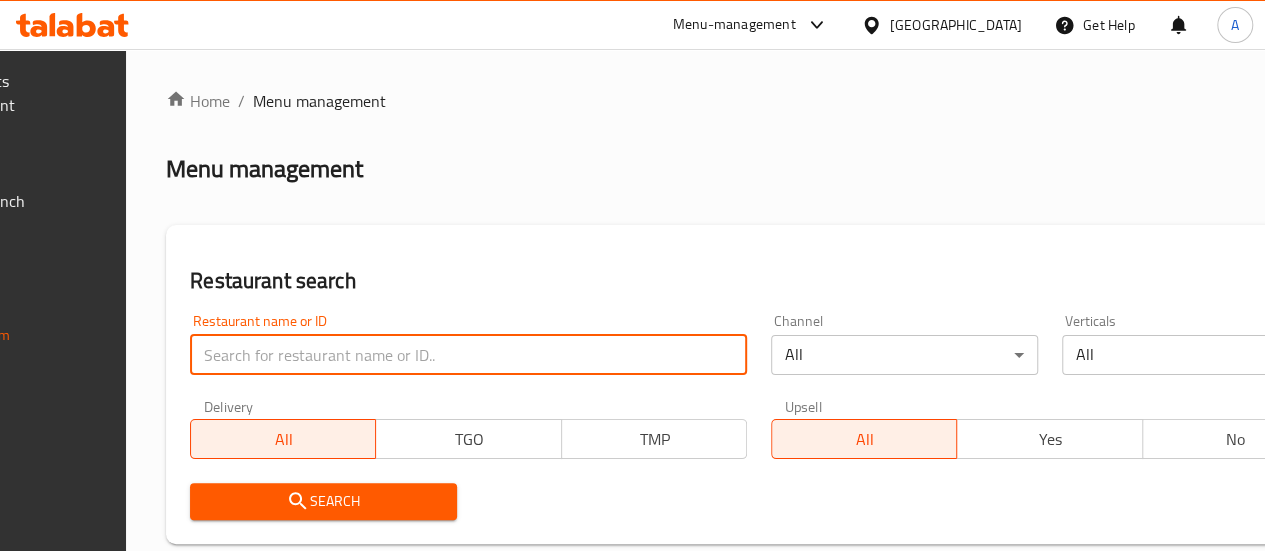drag, startPoint x: 0, startPoint y: 0, endPoint x: 404, endPoint y: 361, distance: 541.7905 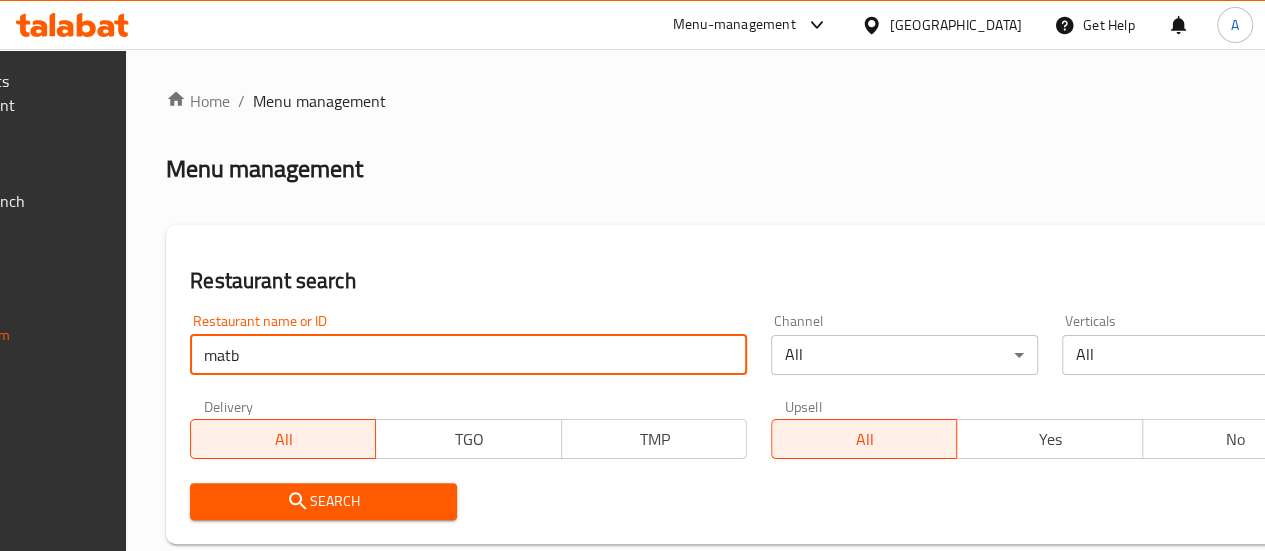 type on "matb" 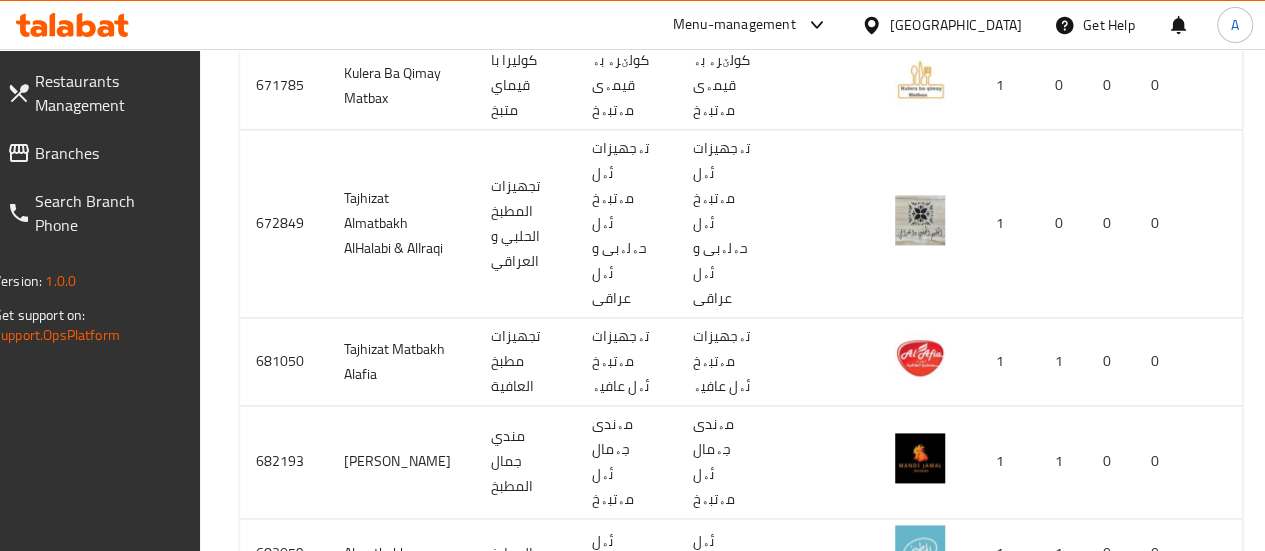 scroll, scrollTop: 1184, scrollLeft: 0, axis: vertical 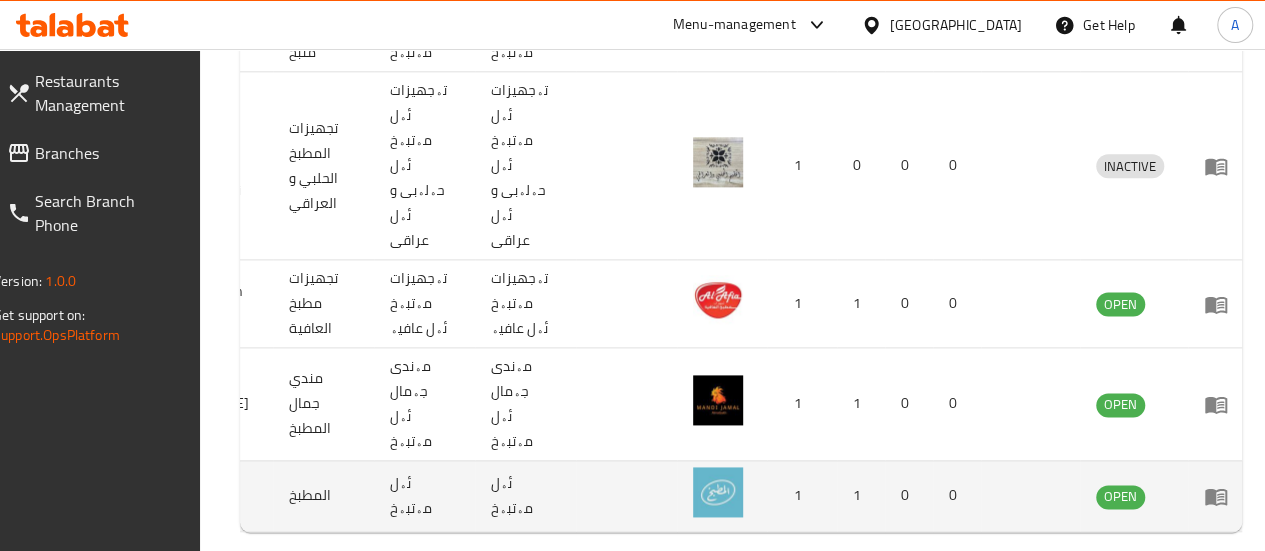 drag, startPoint x: 1168, startPoint y: 387, endPoint x: 1180, endPoint y: 388, distance: 12.0415945 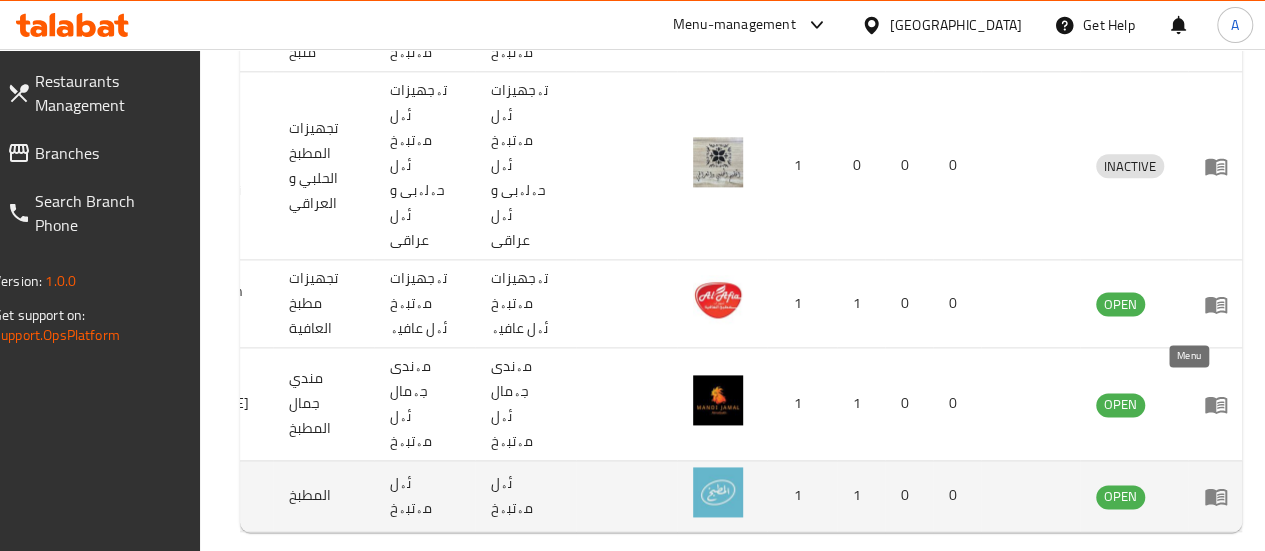 click 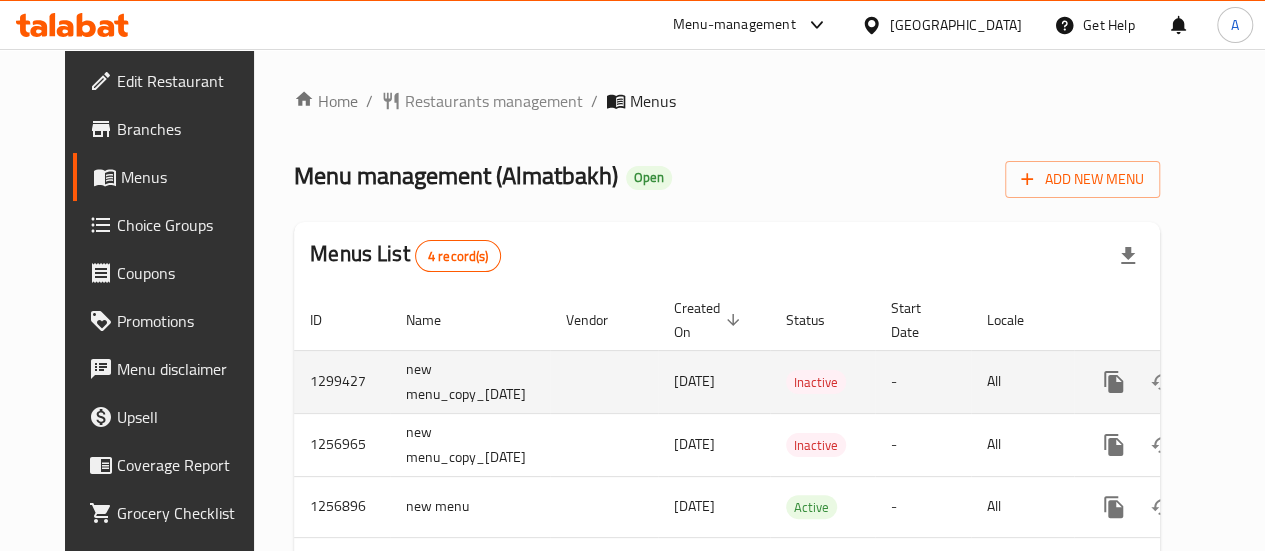 scroll, scrollTop: 116, scrollLeft: 0, axis: vertical 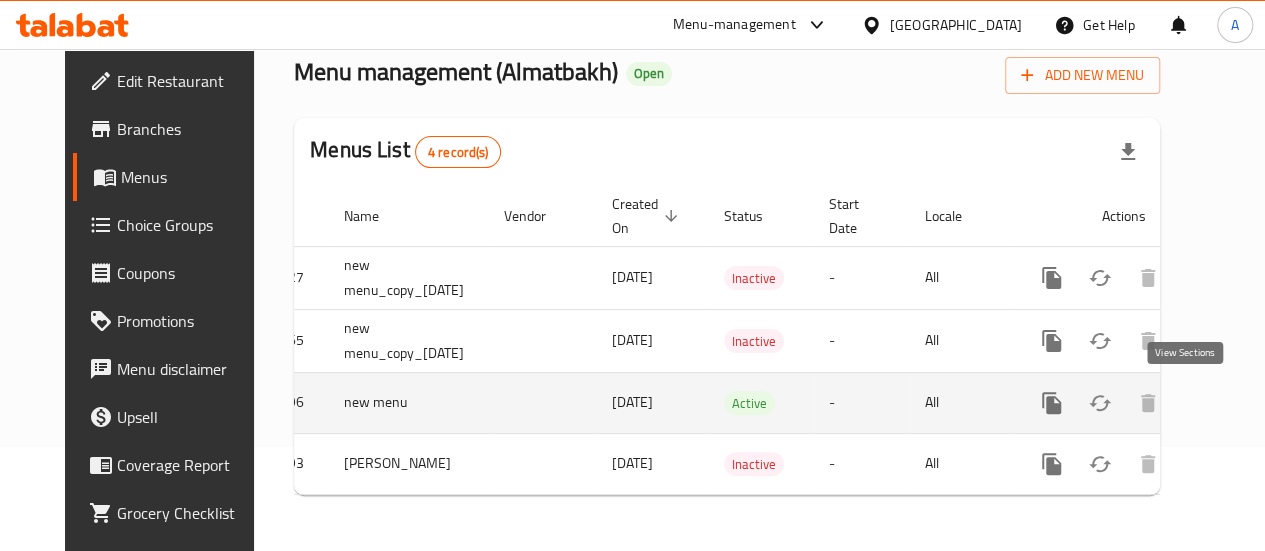 click 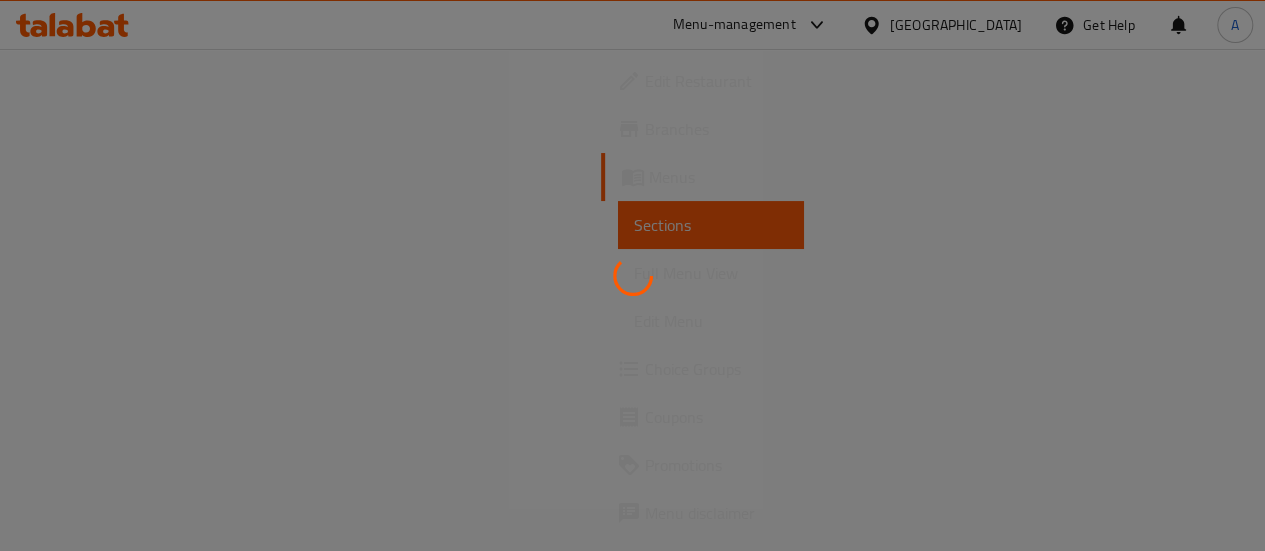 scroll, scrollTop: 0, scrollLeft: 0, axis: both 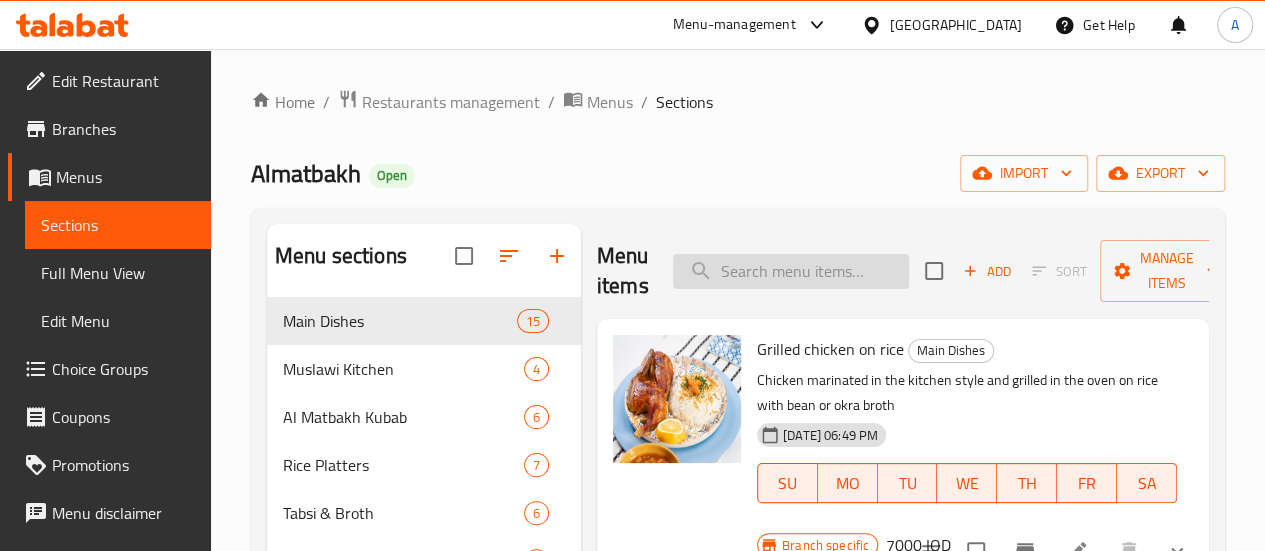 click at bounding box center [791, 271] 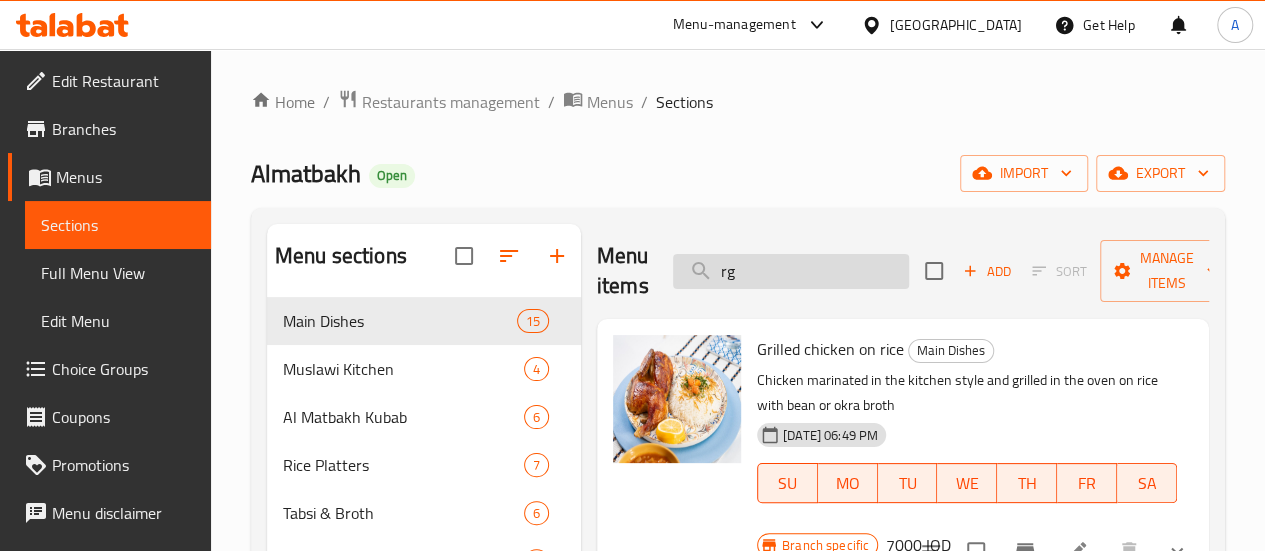 type on "r" 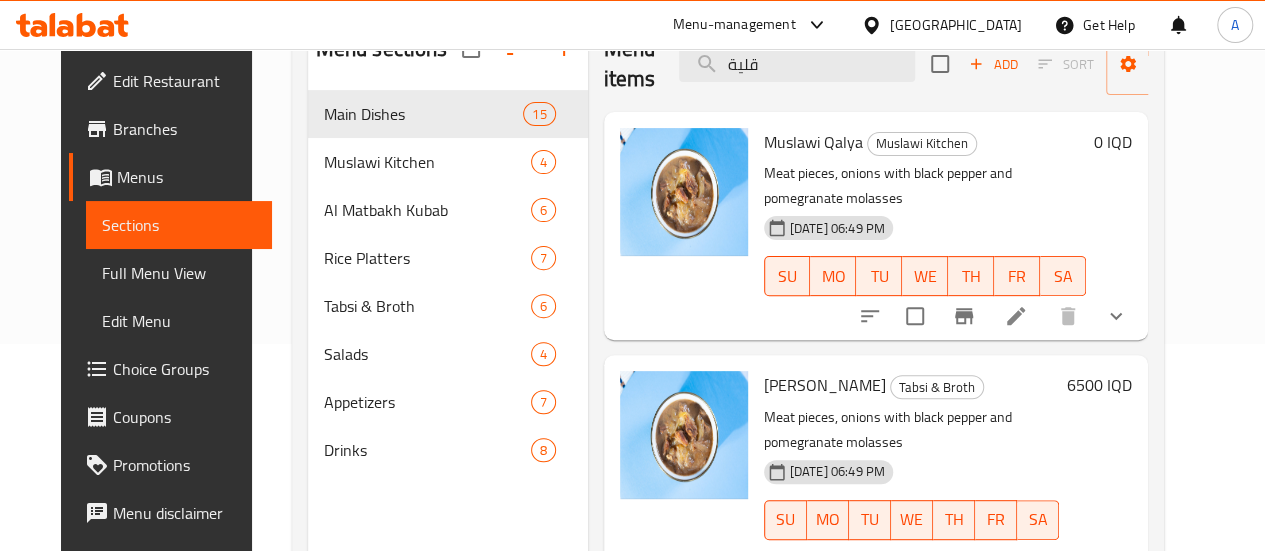scroll, scrollTop: 250, scrollLeft: 0, axis: vertical 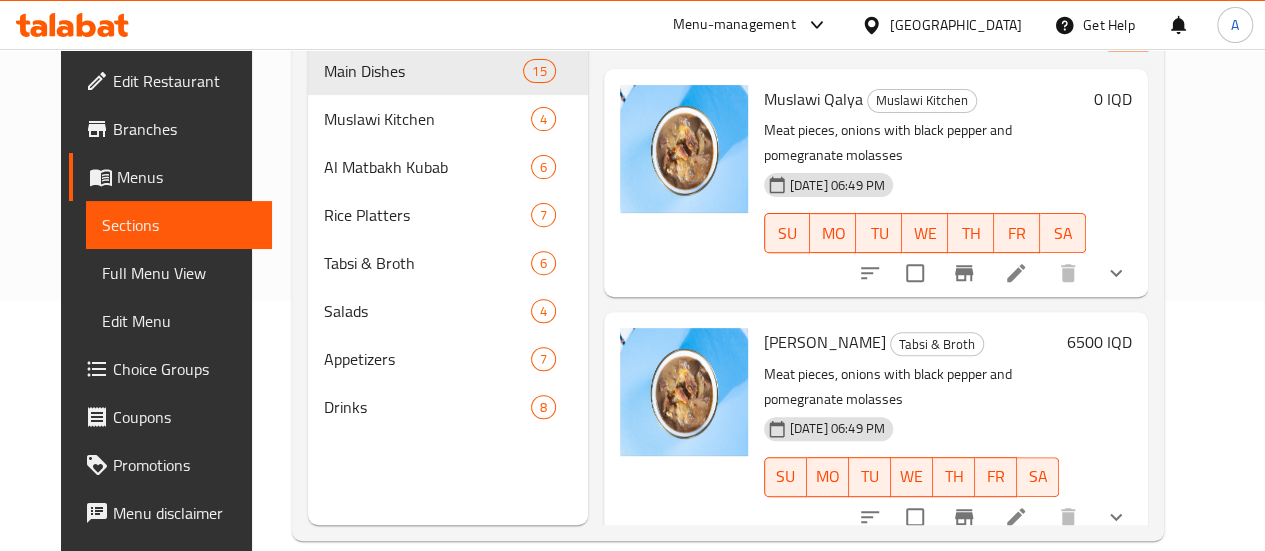 type on "قلية" 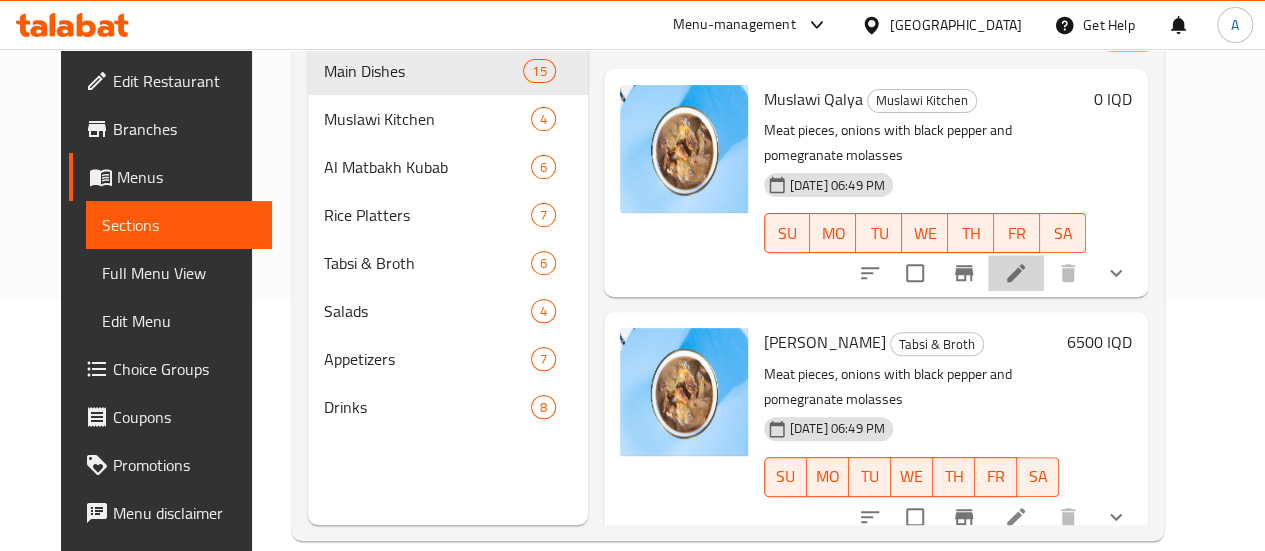 click at bounding box center (1016, 273) 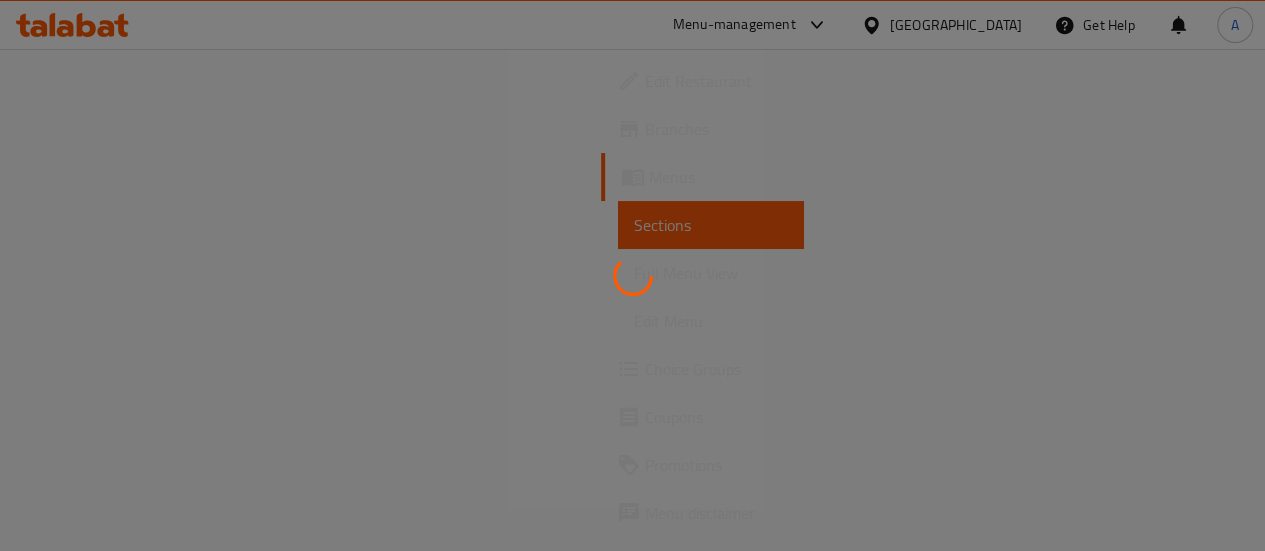 scroll, scrollTop: 0, scrollLeft: 0, axis: both 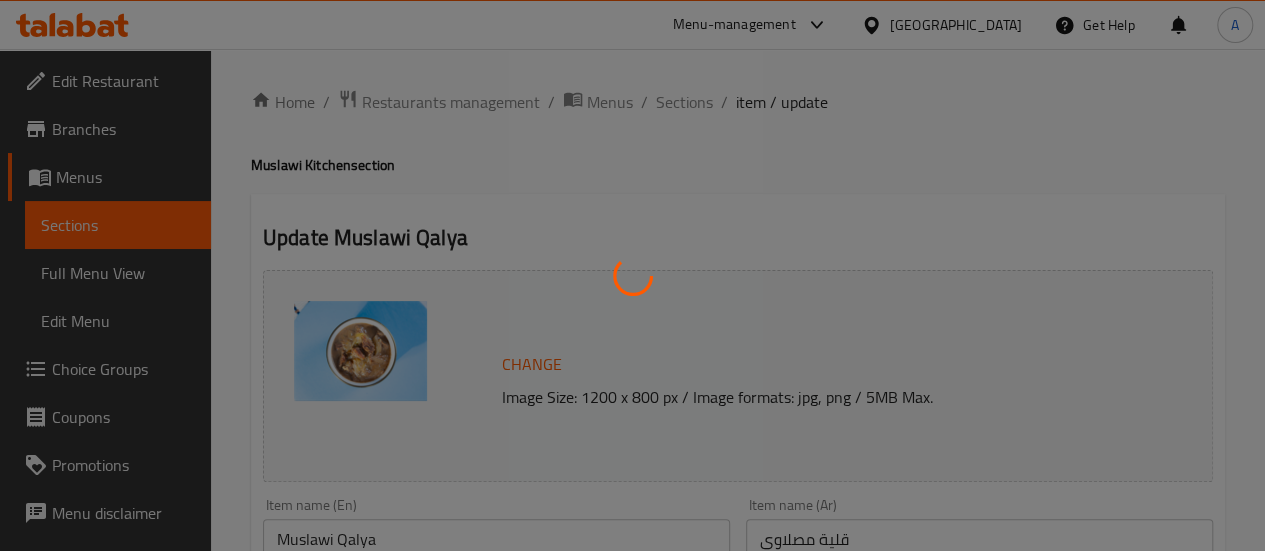 type on "الإضافات:" 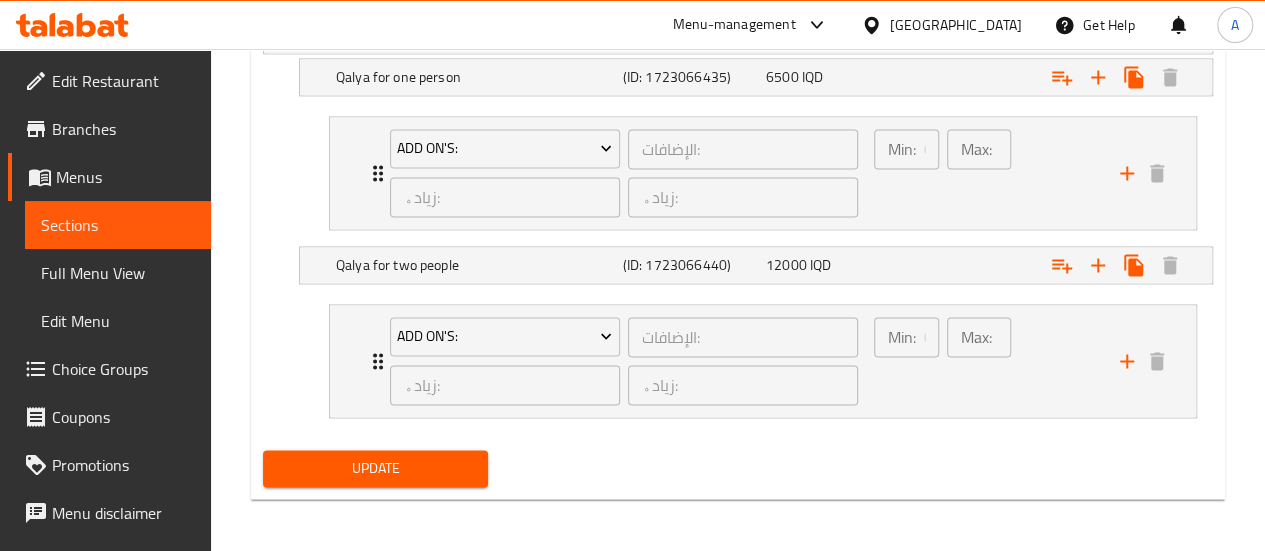 scroll, scrollTop: 1334, scrollLeft: 0, axis: vertical 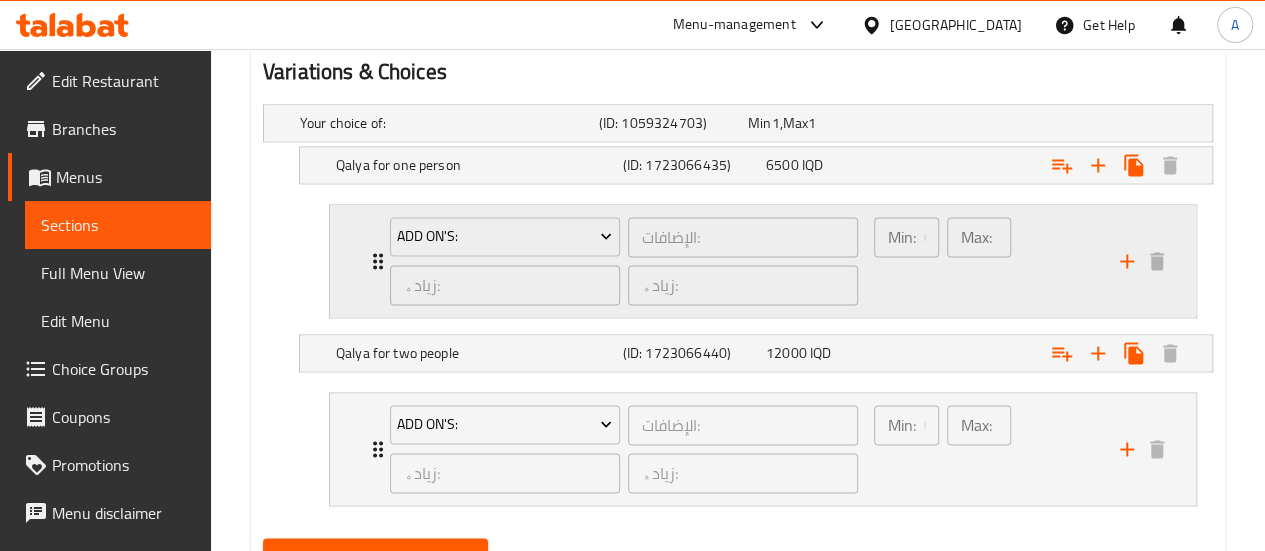 click on "Max: 0 ​" at bounding box center [979, 261] 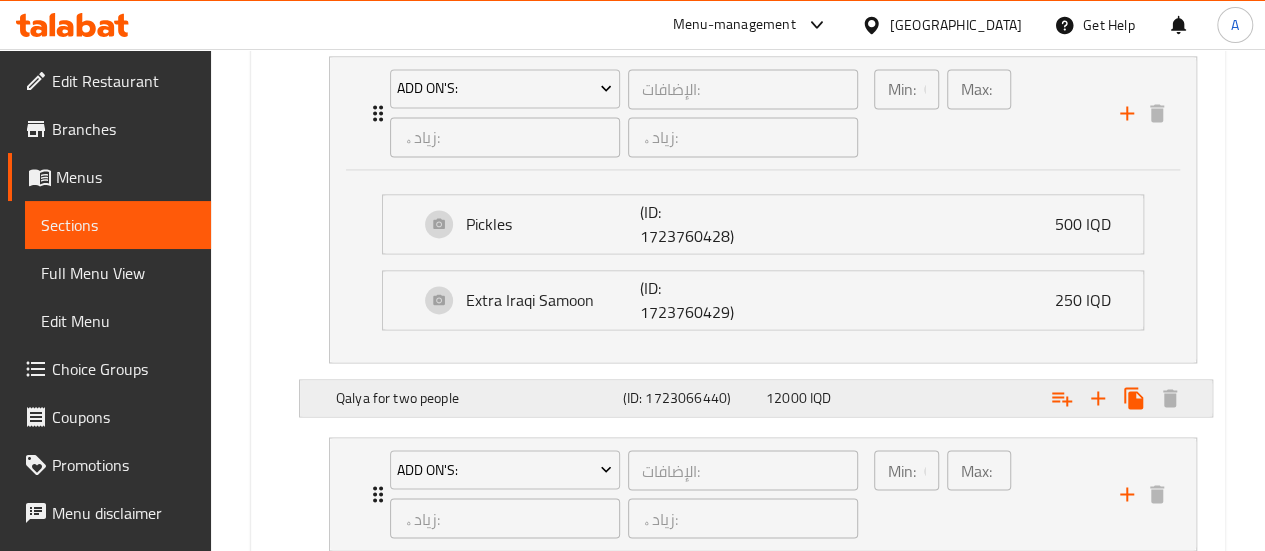 scroll, scrollTop: 1613, scrollLeft: 0, axis: vertical 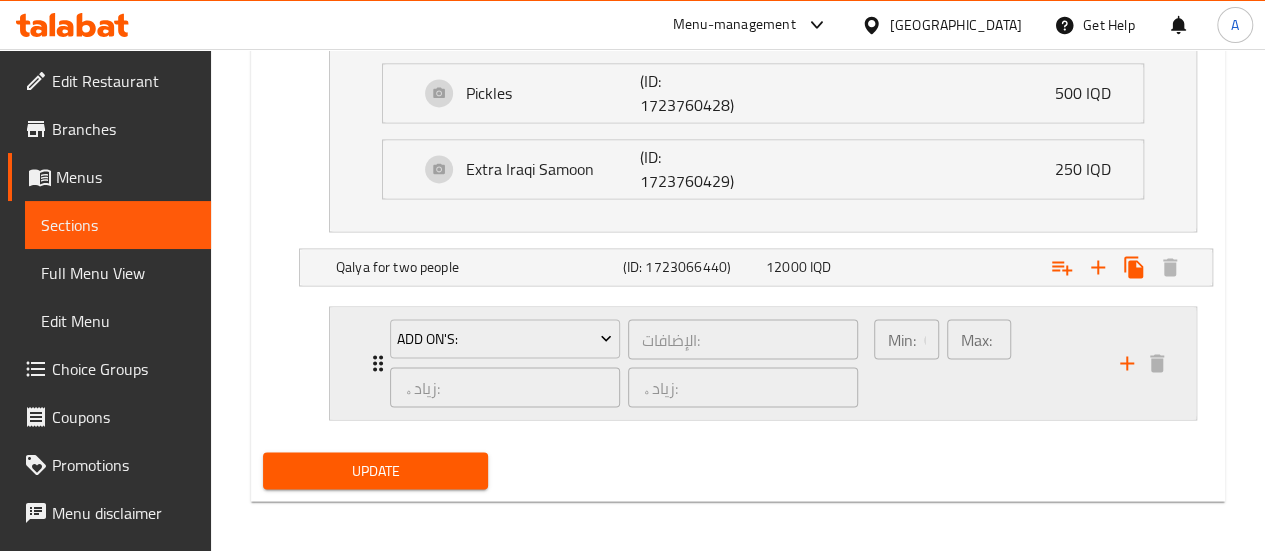 click on "Min: 0 ​ Max: 0 ​" at bounding box center [985, 363] 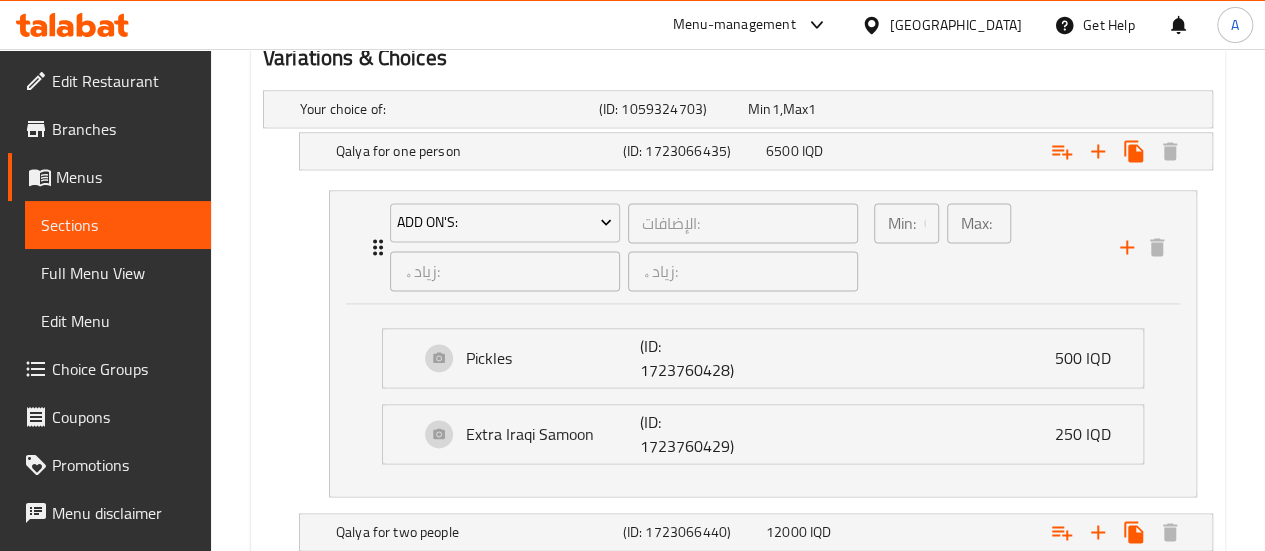 scroll, scrollTop: 1336, scrollLeft: 0, axis: vertical 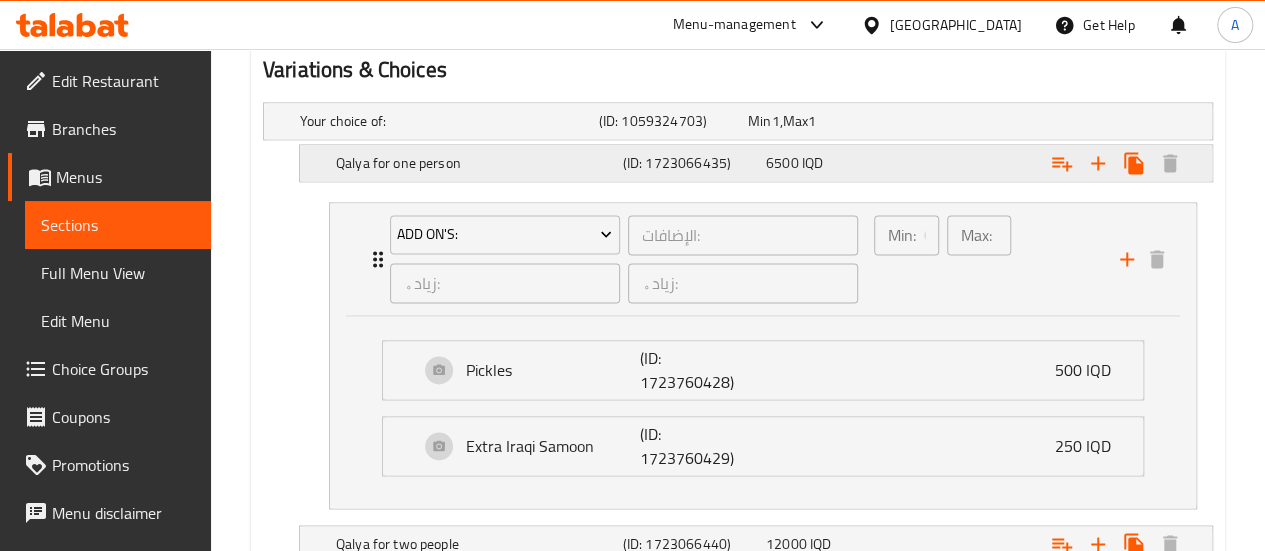 click on "(ID: 1723066435)" at bounding box center (669, 121) 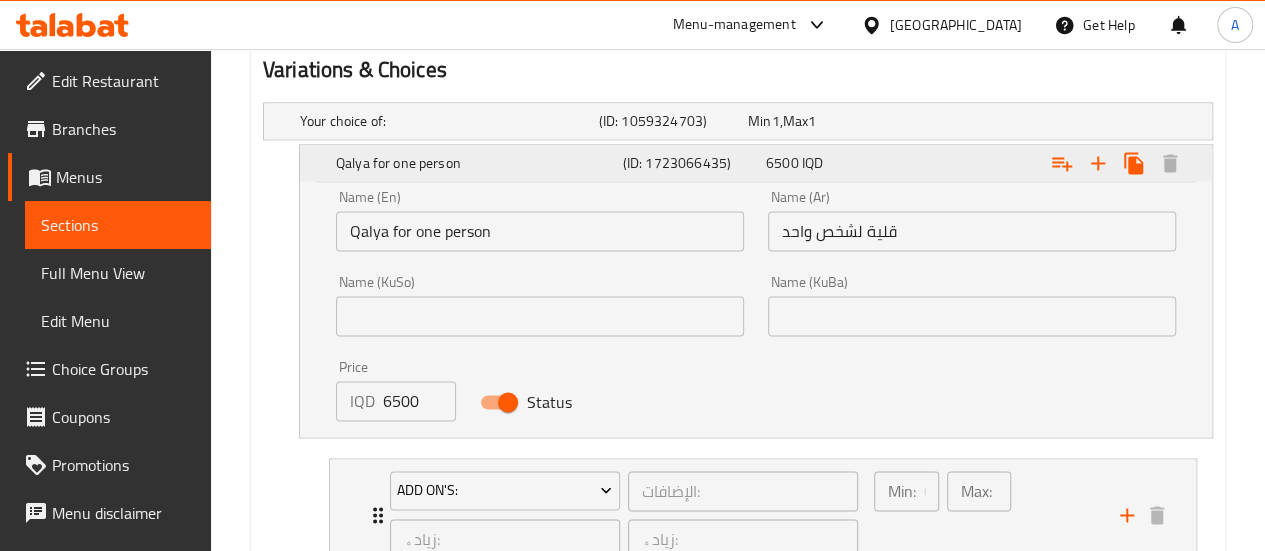 click on "(ID: 1723066435)" at bounding box center [690, 163] 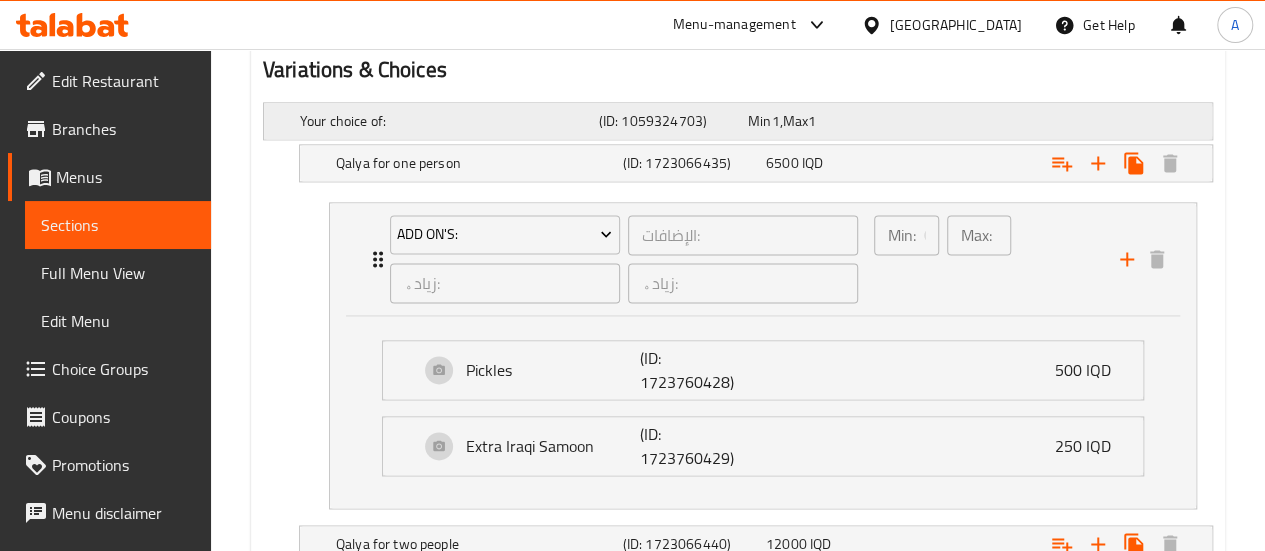 click on "Min" at bounding box center (759, 121) 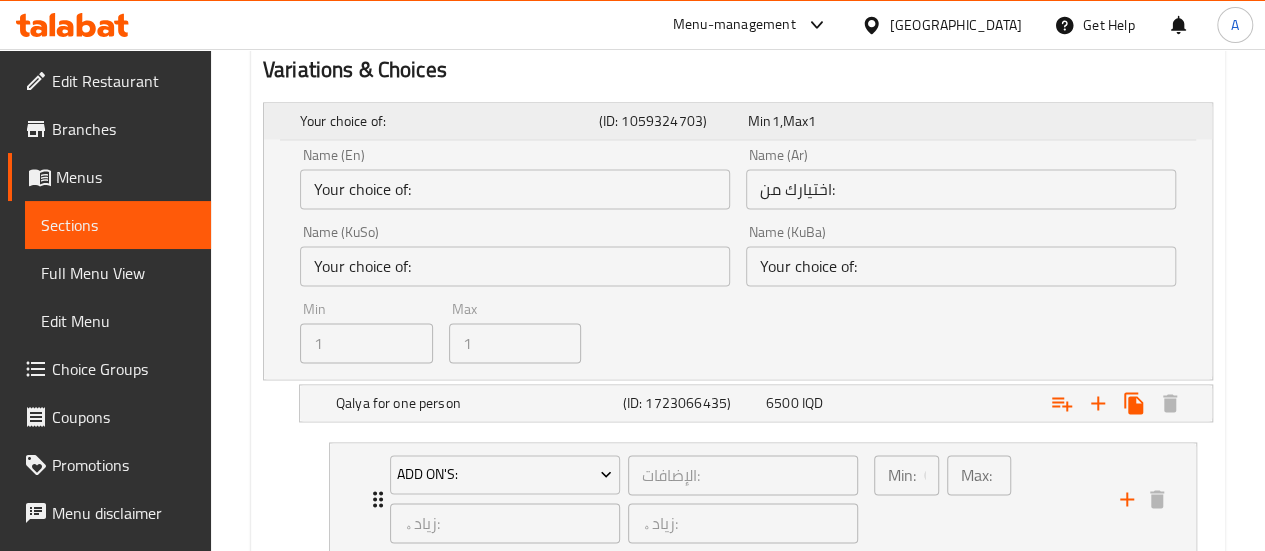 click on "Min" at bounding box center [759, 121] 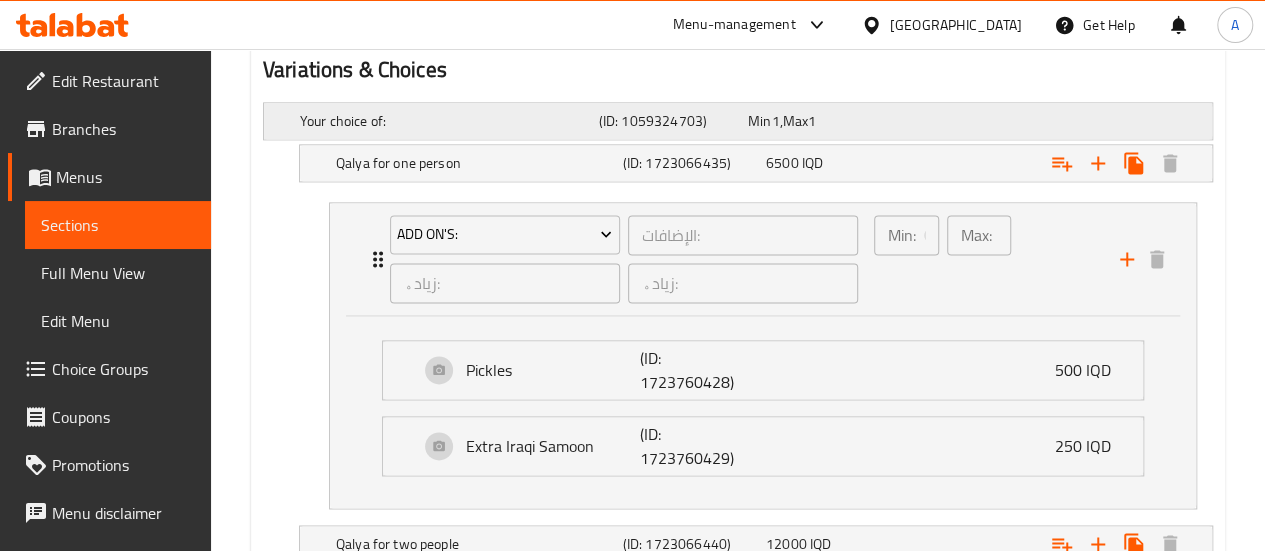 click on "Your choice of:" at bounding box center [445, 121] 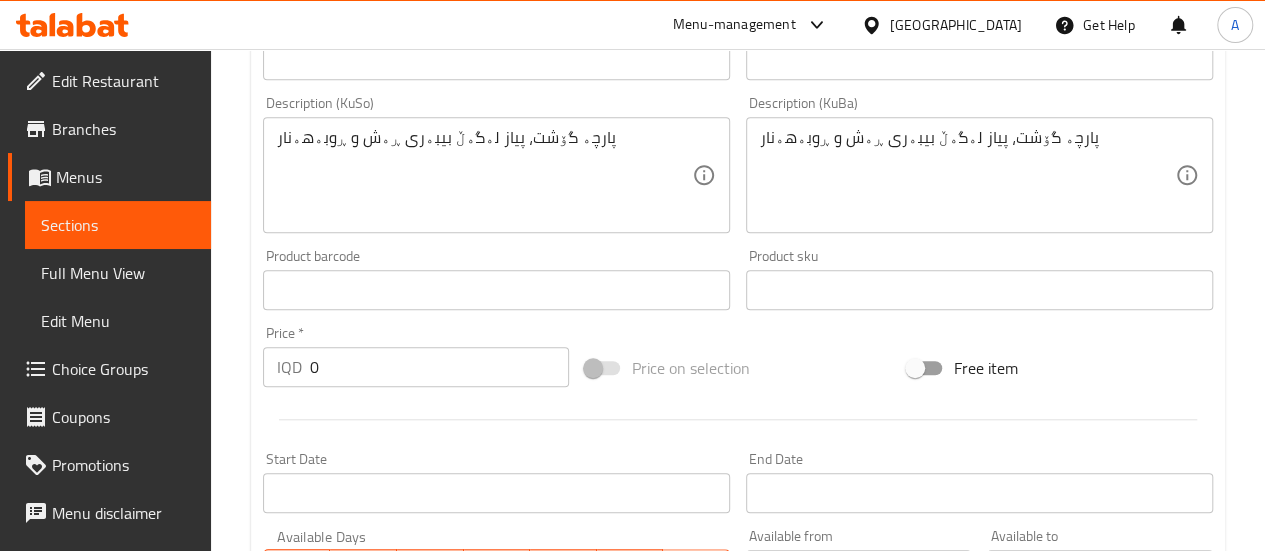 scroll, scrollTop: 0, scrollLeft: 0, axis: both 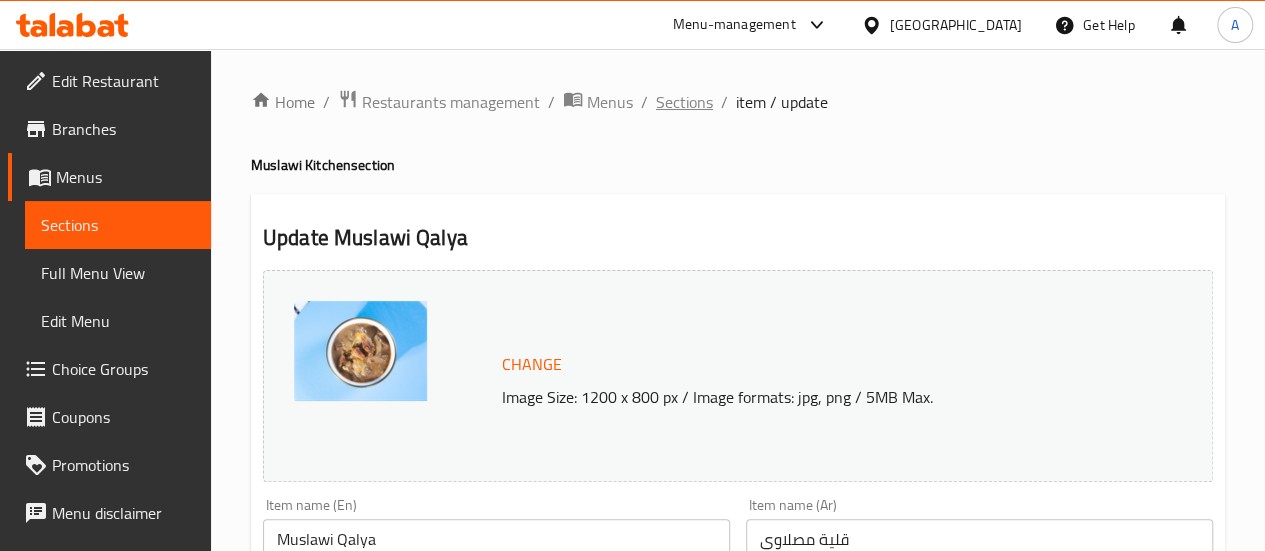 click on "Sections" at bounding box center [684, 102] 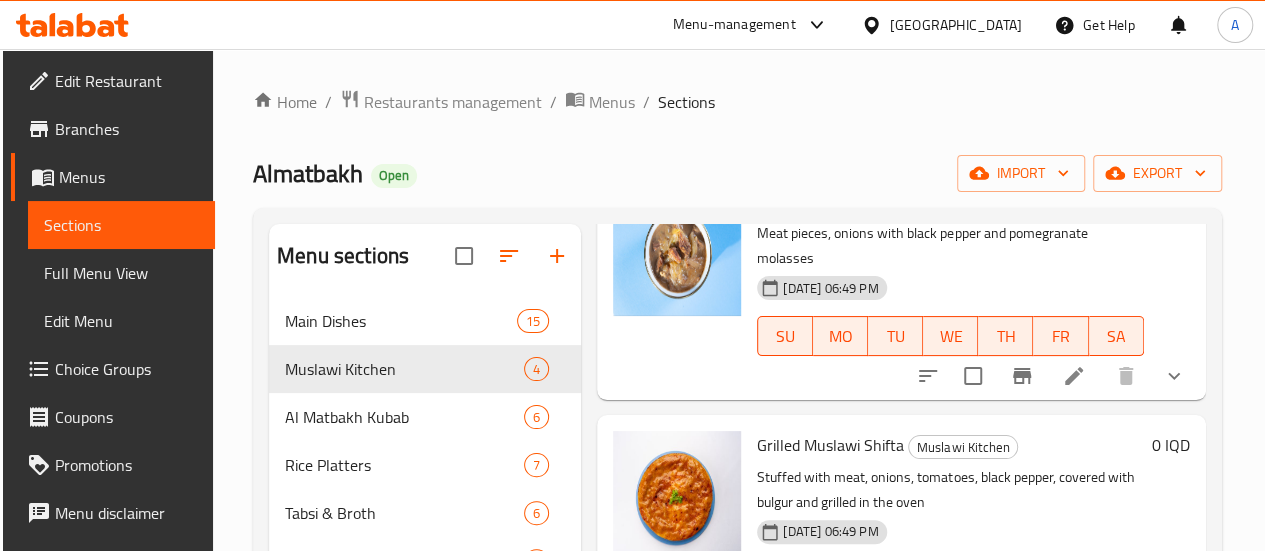 scroll, scrollTop: 0, scrollLeft: 0, axis: both 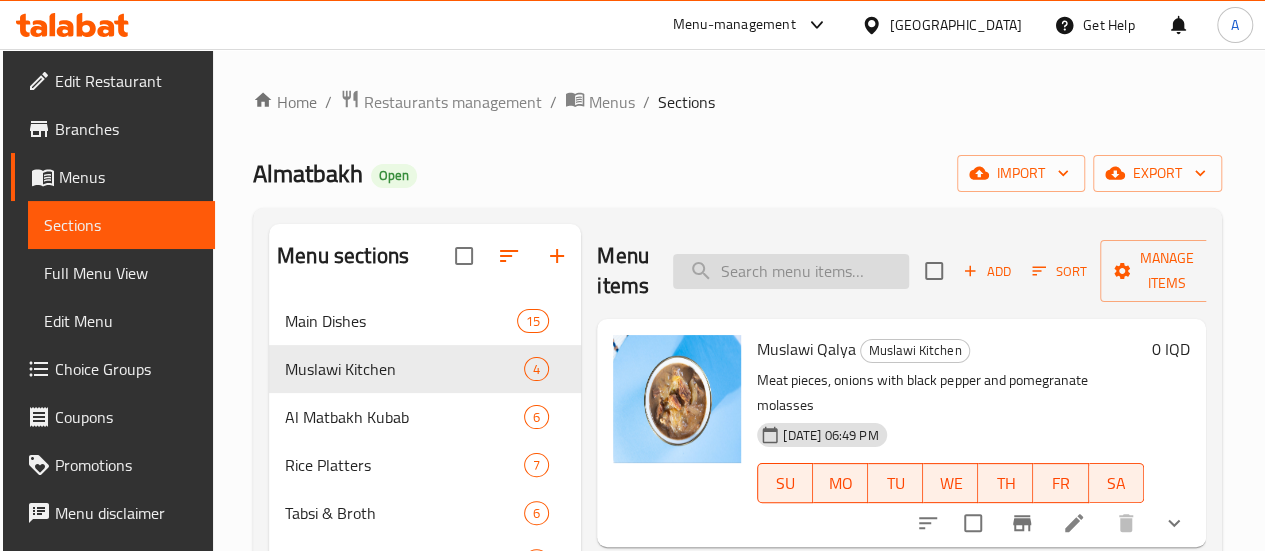 click at bounding box center [791, 271] 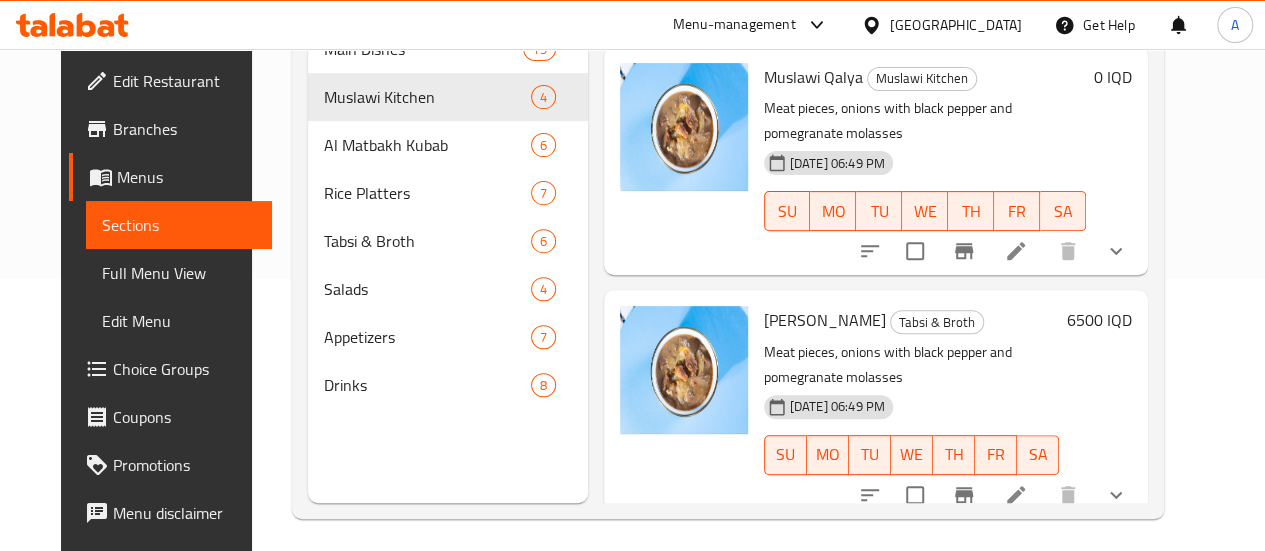 scroll, scrollTop: 280, scrollLeft: 0, axis: vertical 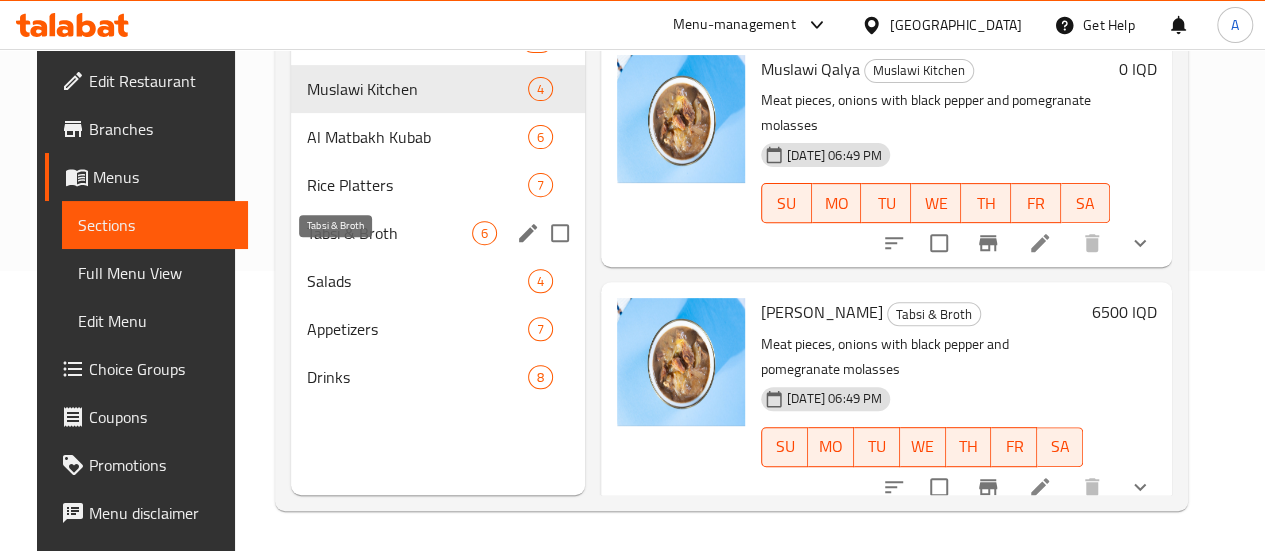 click on "Tabsi & Broth" at bounding box center (389, 233) 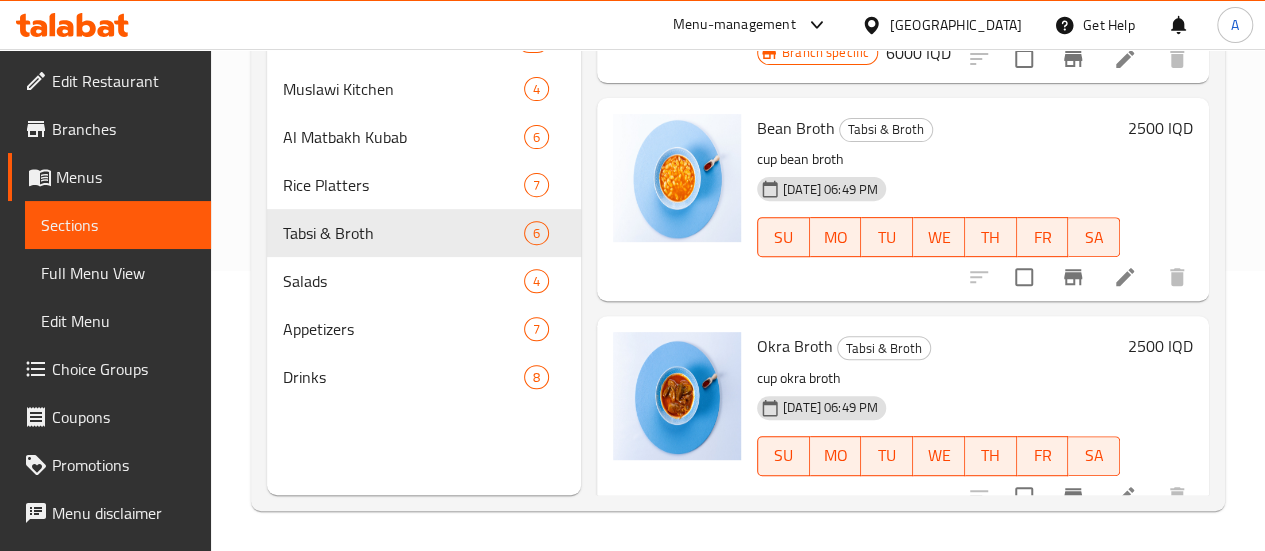 scroll, scrollTop: 458, scrollLeft: 0, axis: vertical 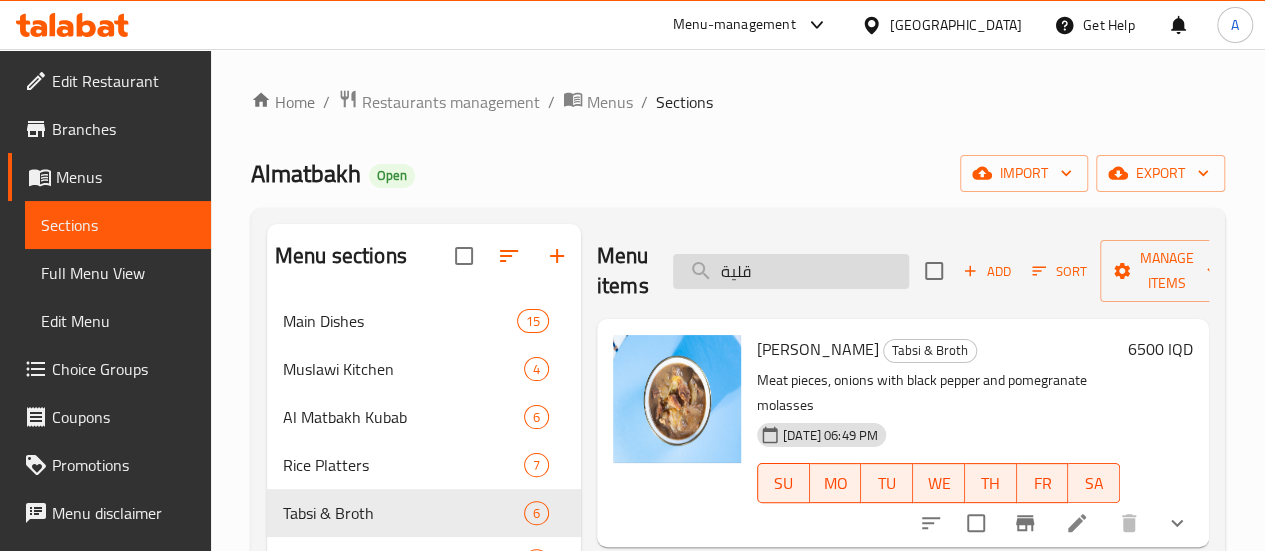 click on "قلية" at bounding box center (791, 271) 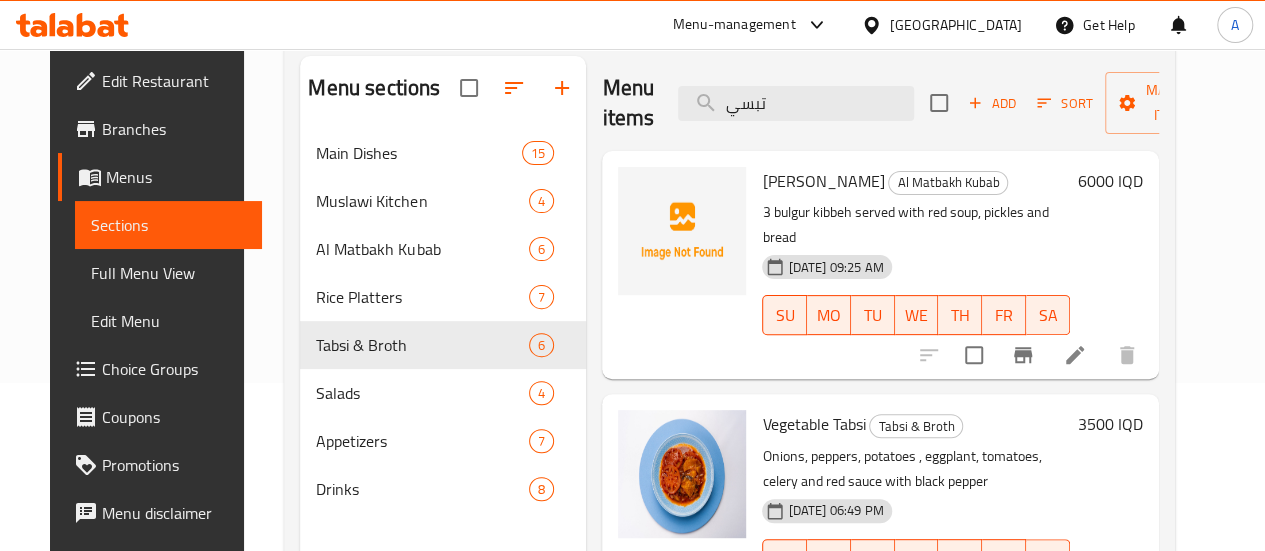 scroll, scrollTop: 182, scrollLeft: 0, axis: vertical 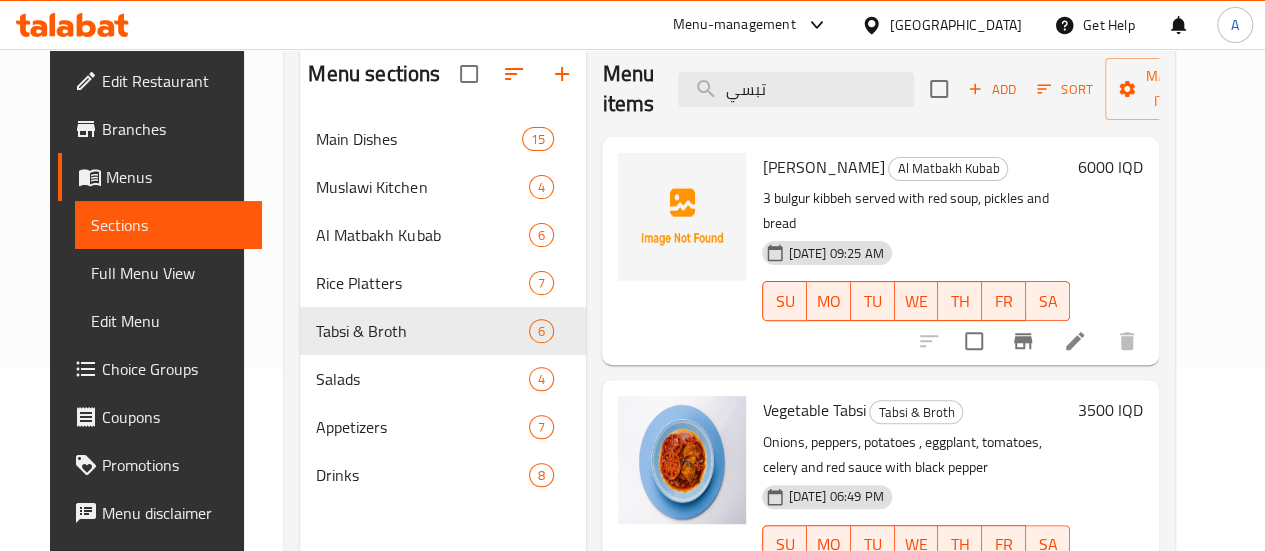 click on "[PERSON_NAME]" at bounding box center [823, 167] 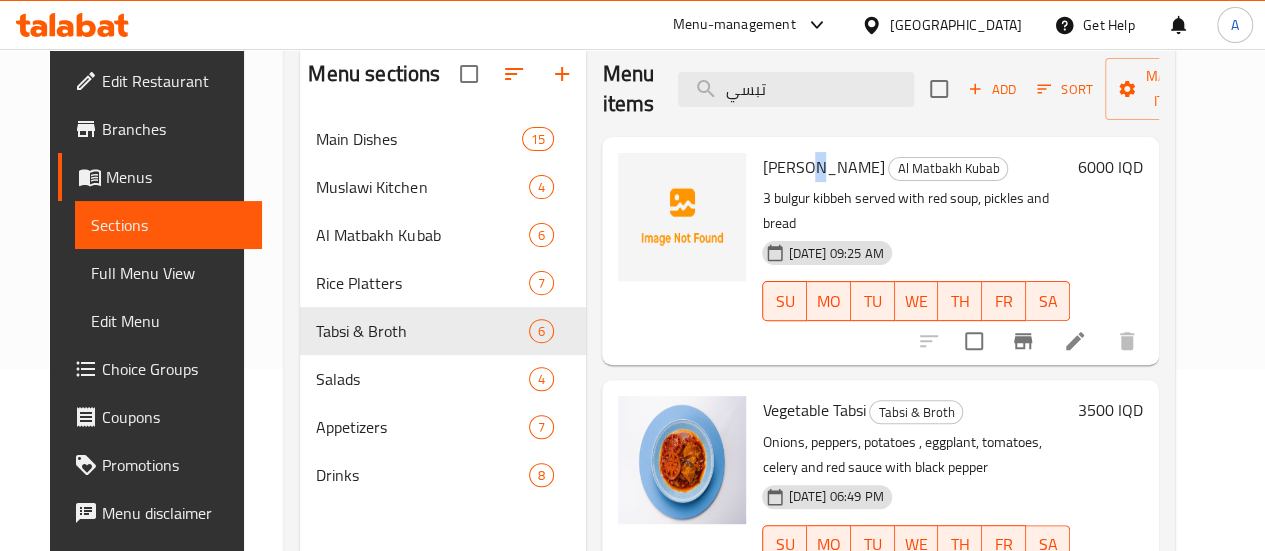 click on "[PERSON_NAME]" at bounding box center [823, 167] 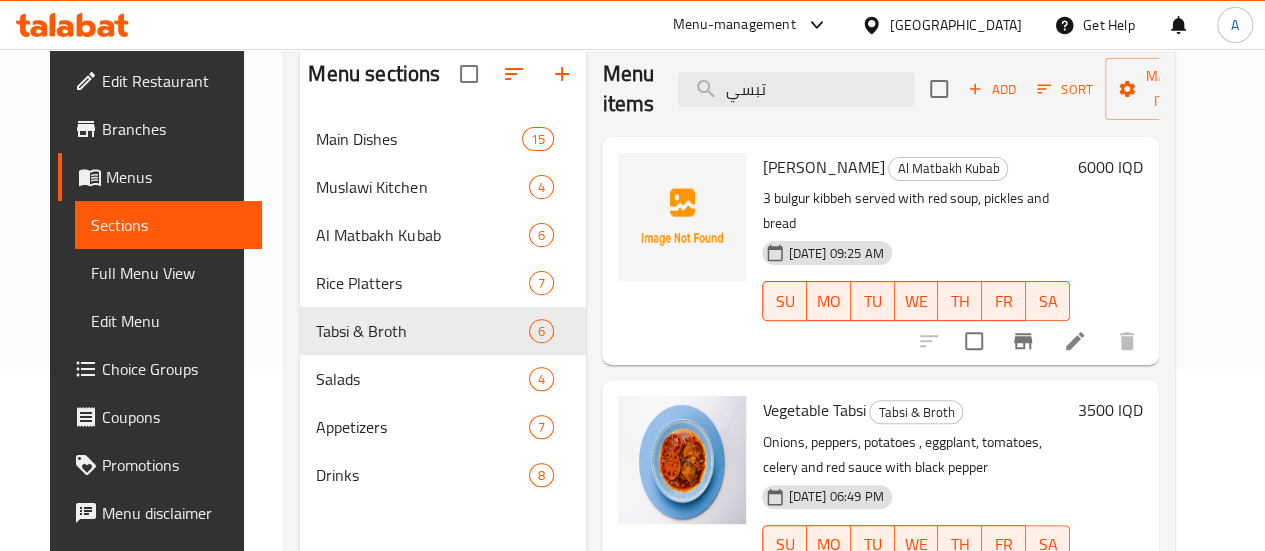 click on "[PERSON_NAME]" at bounding box center (823, 167) 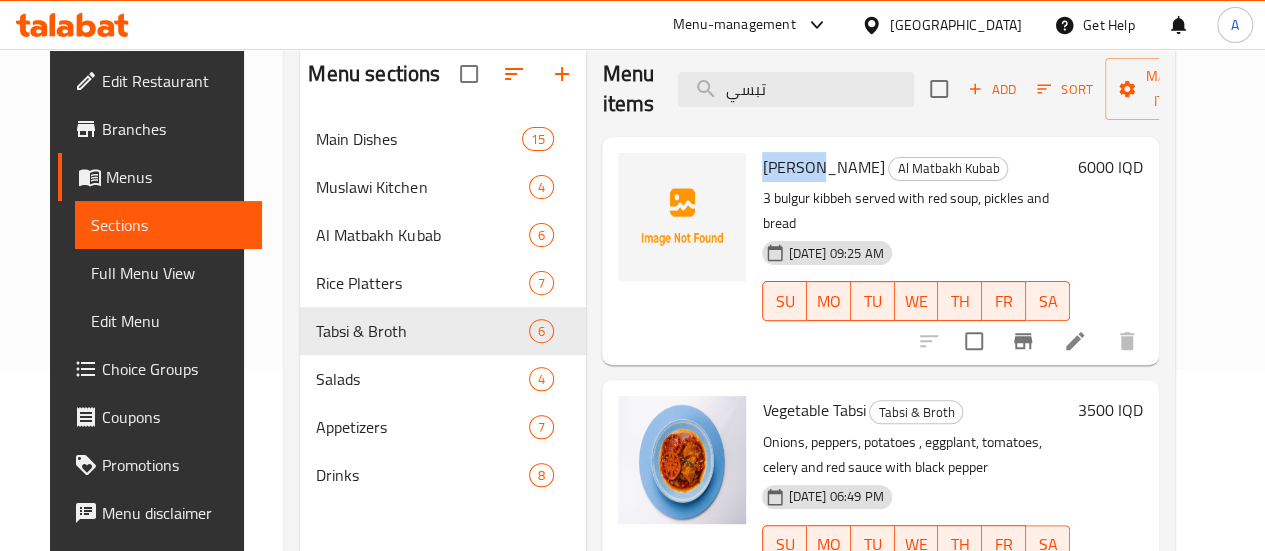 click on "[PERSON_NAME]" at bounding box center [823, 167] 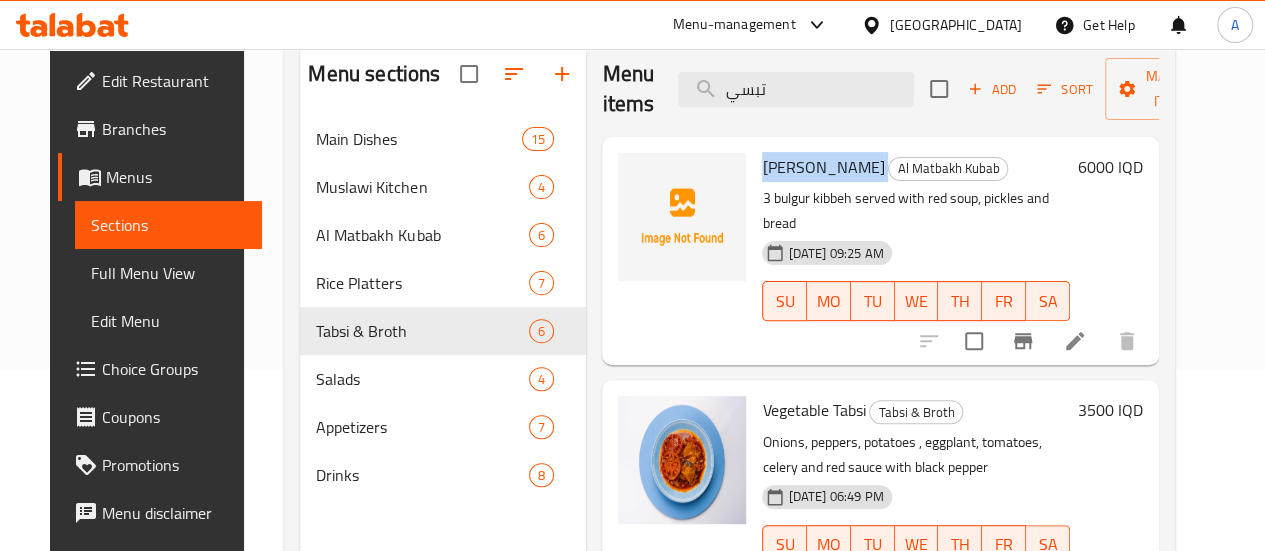 click on "[PERSON_NAME]" at bounding box center [823, 167] 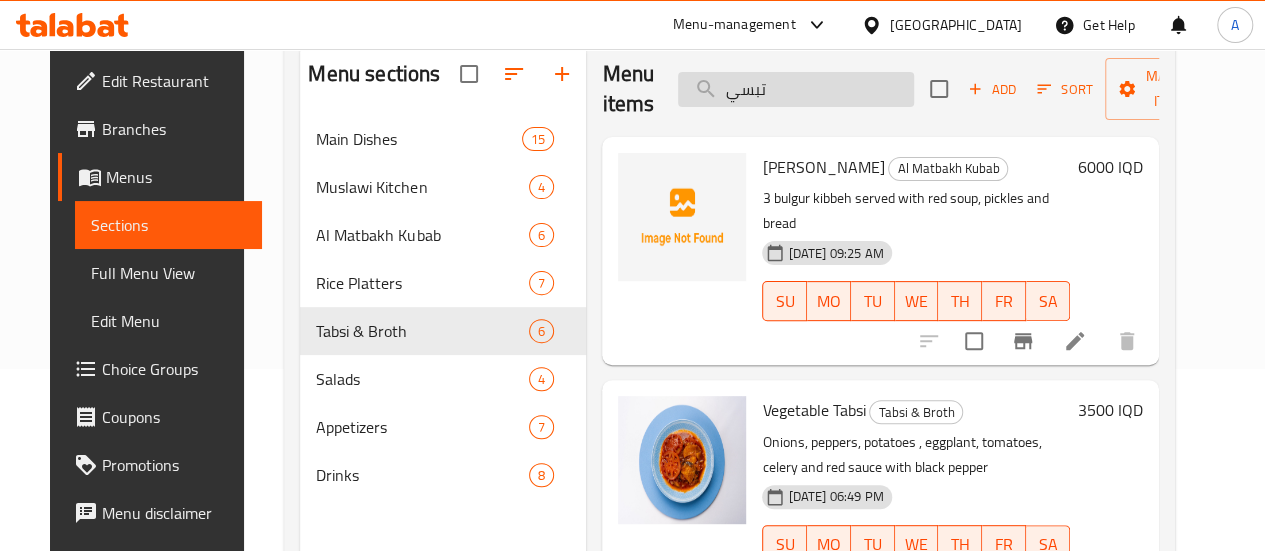 click on "تبسي" at bounding box center (796, 89) 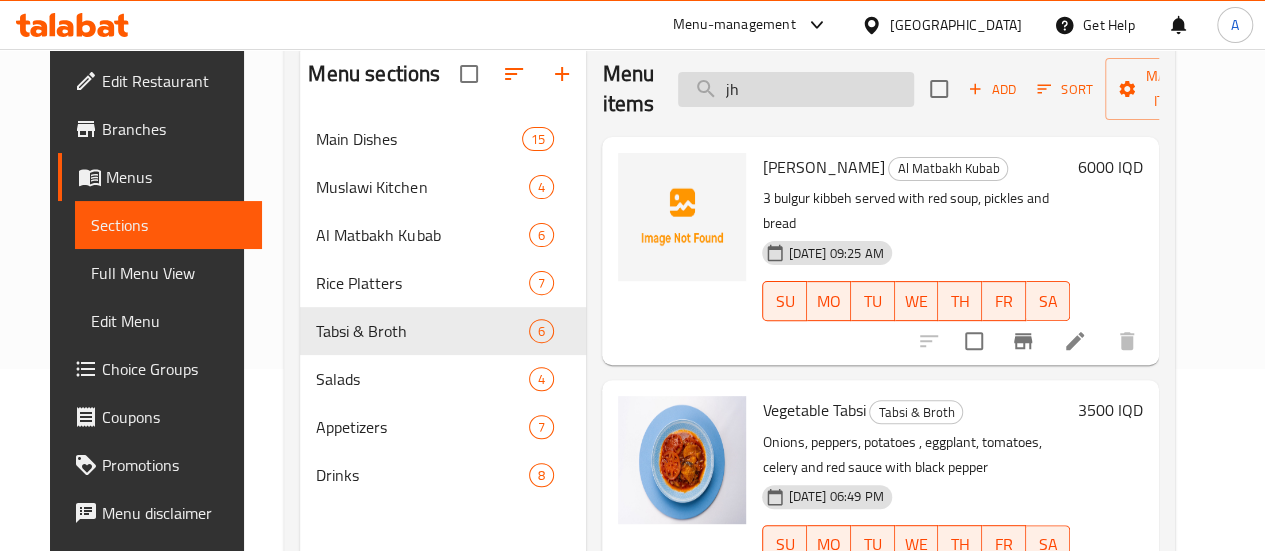 type on "j" 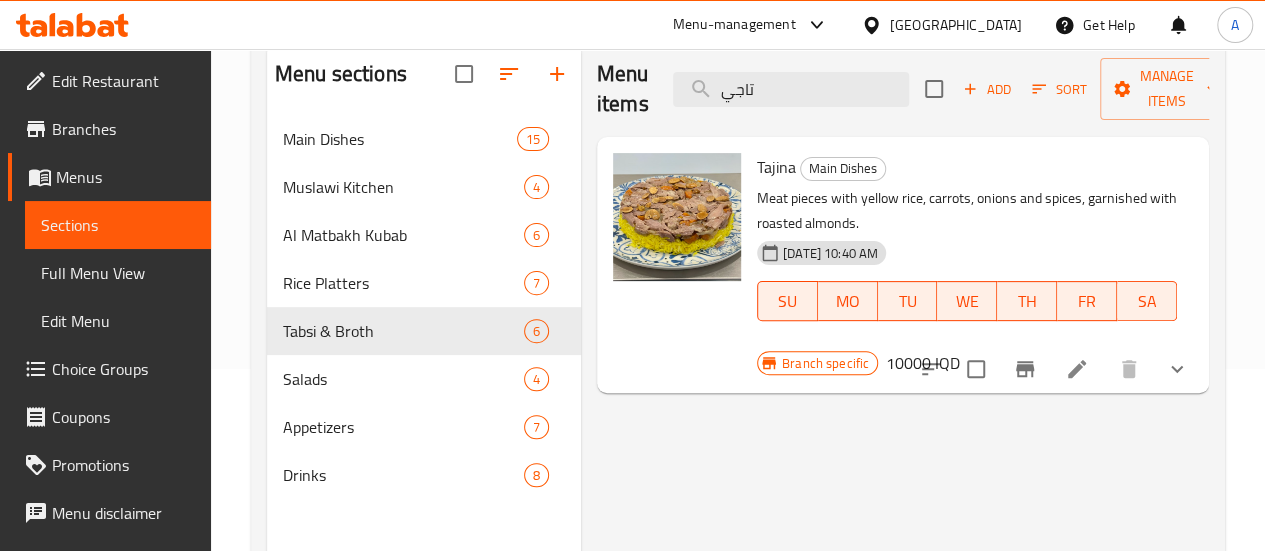 type on "تاجي" 